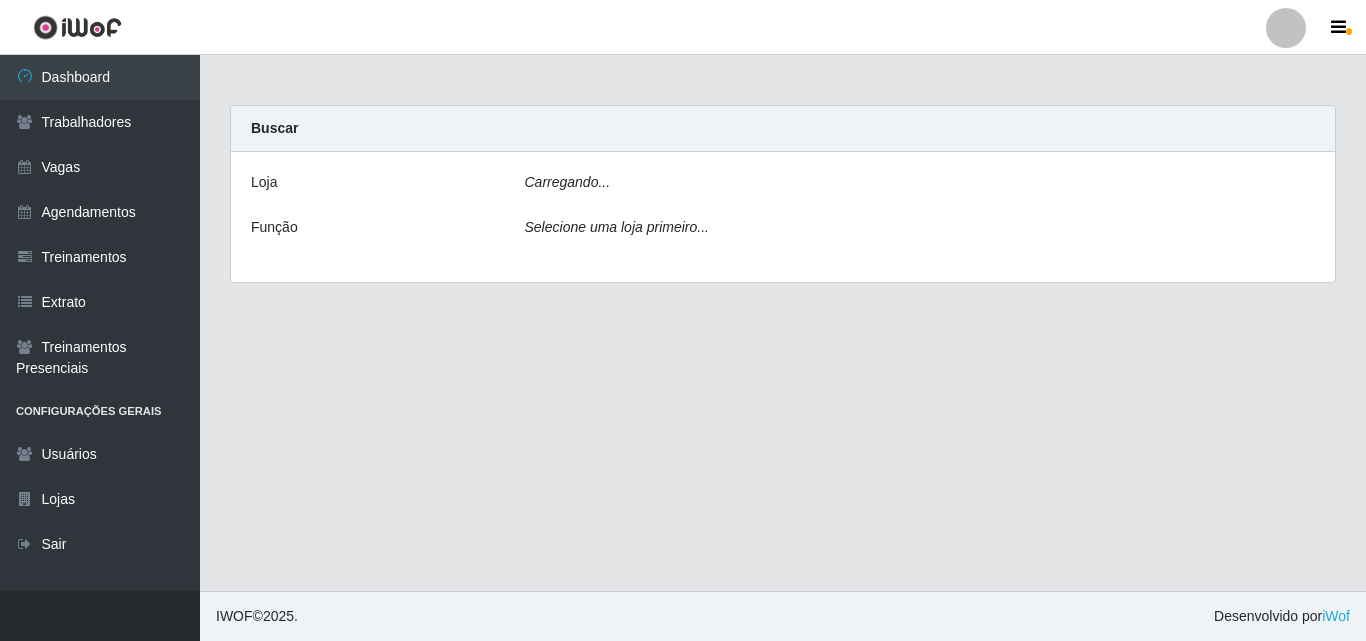 scroll, scrollTop: 0, scrollLeft: 0, axis: both 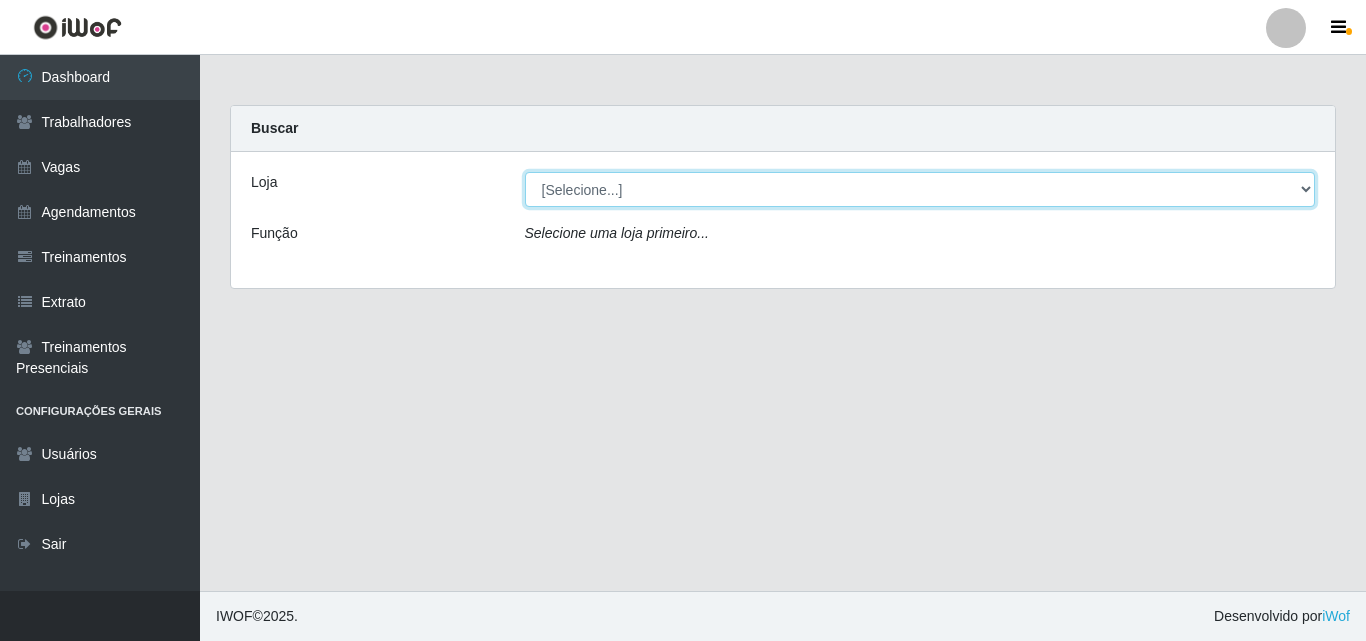 click on "[Selecione...] Ideal - Centenário Ideal - Conceição Ideal - Prata" at bounding box center [920, 189] 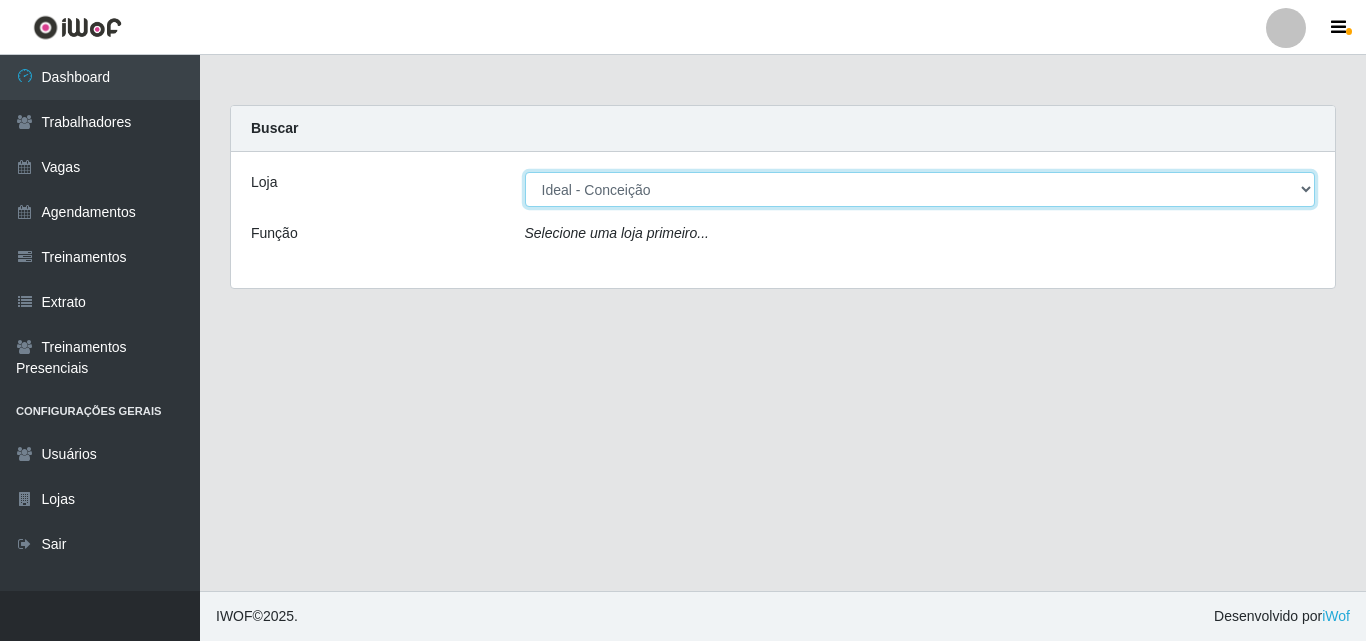 click on "[Selecione...] Ideal - Centenário Ideal - Conceição Ideal - Prata" at bounding box center [920, 189] 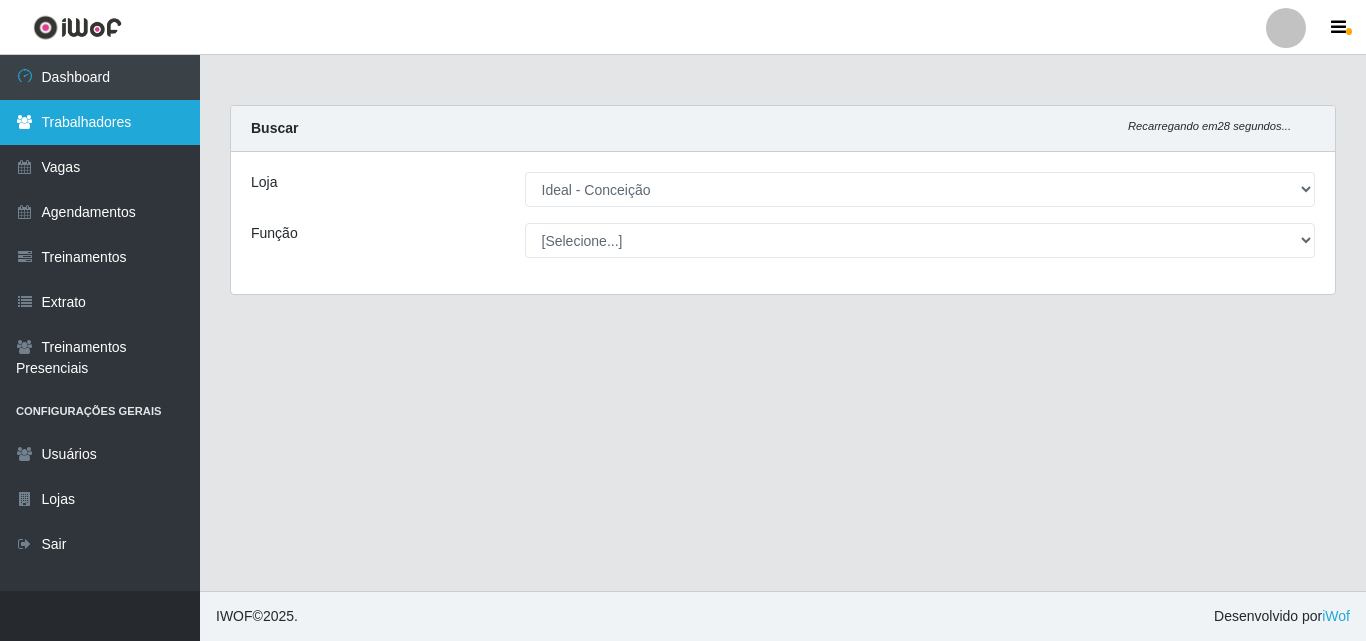 click on "Trabalhadores" at bounding box center [100, 122] 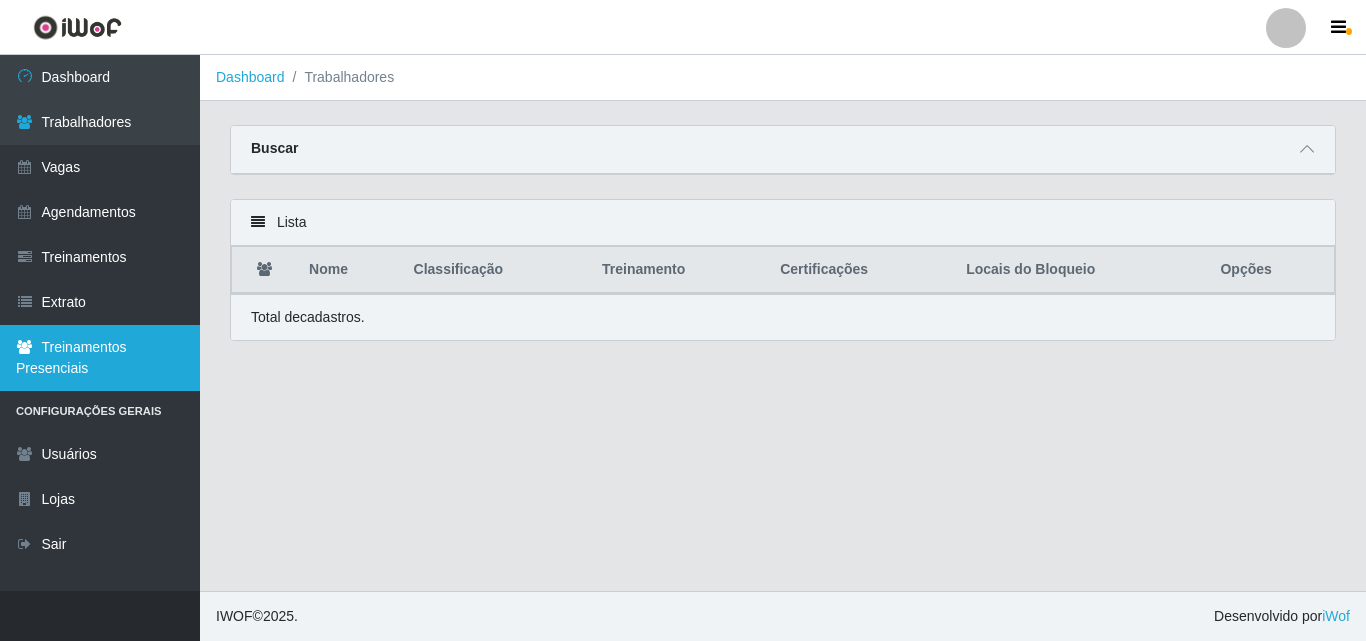 click on "Treinamentos Presenciais" at bounding box center [100, 358] 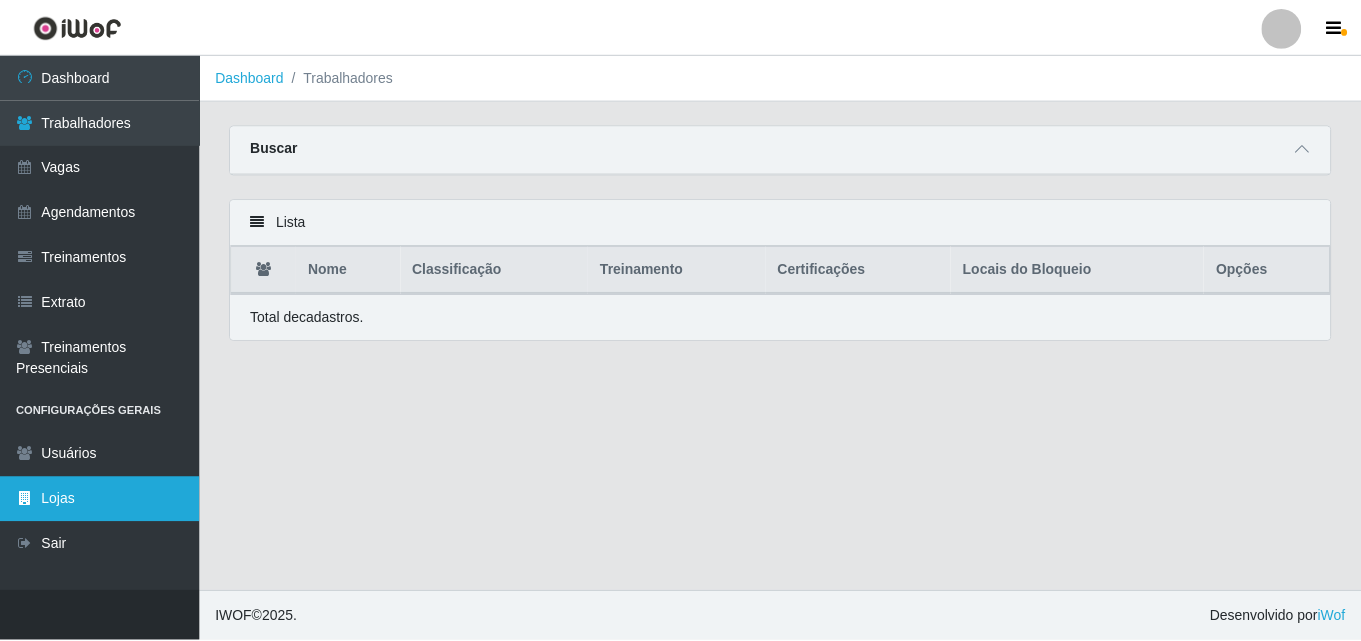 scroll, scrollTop: 0, scrollLeft: 0, axis: both 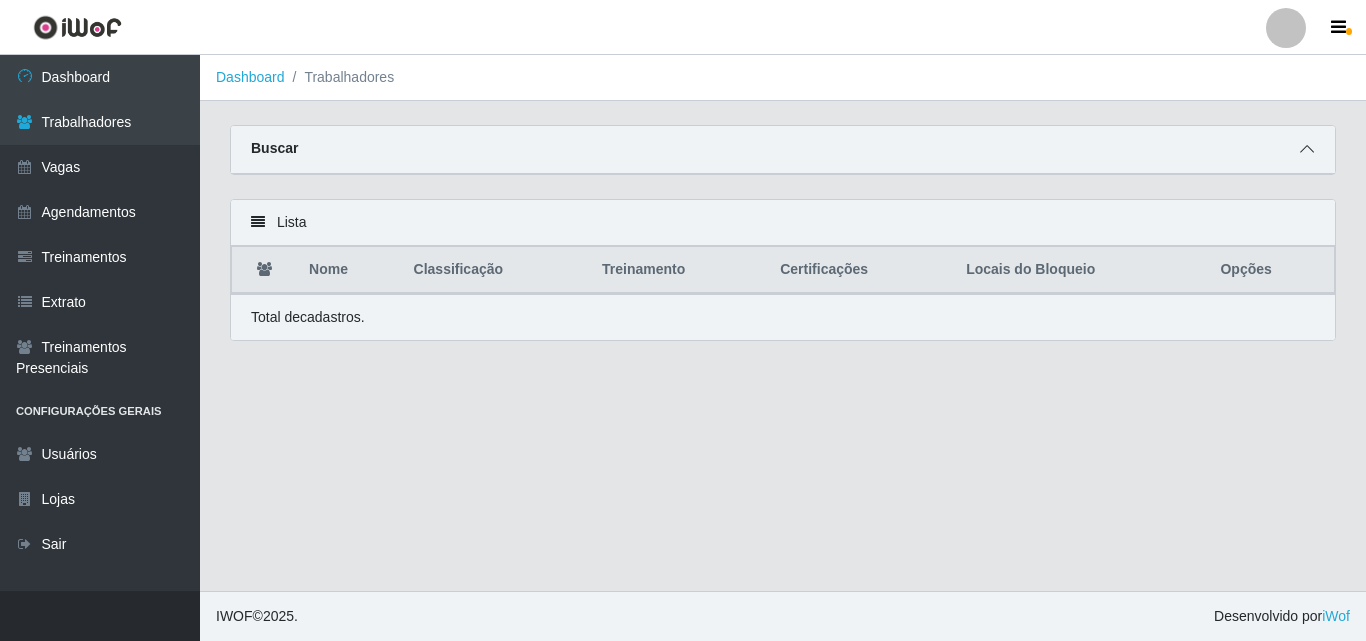 click at bounding box center (1307, 149) 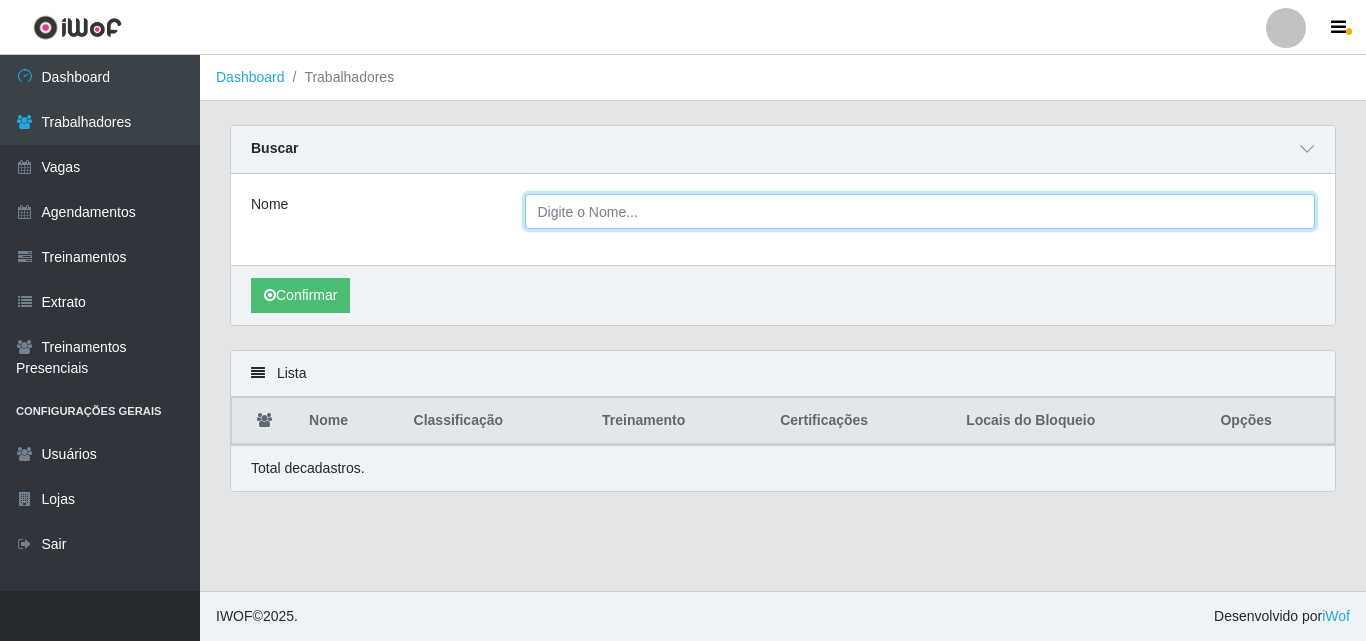 click on "Nome" at bounding box center (920, 211) 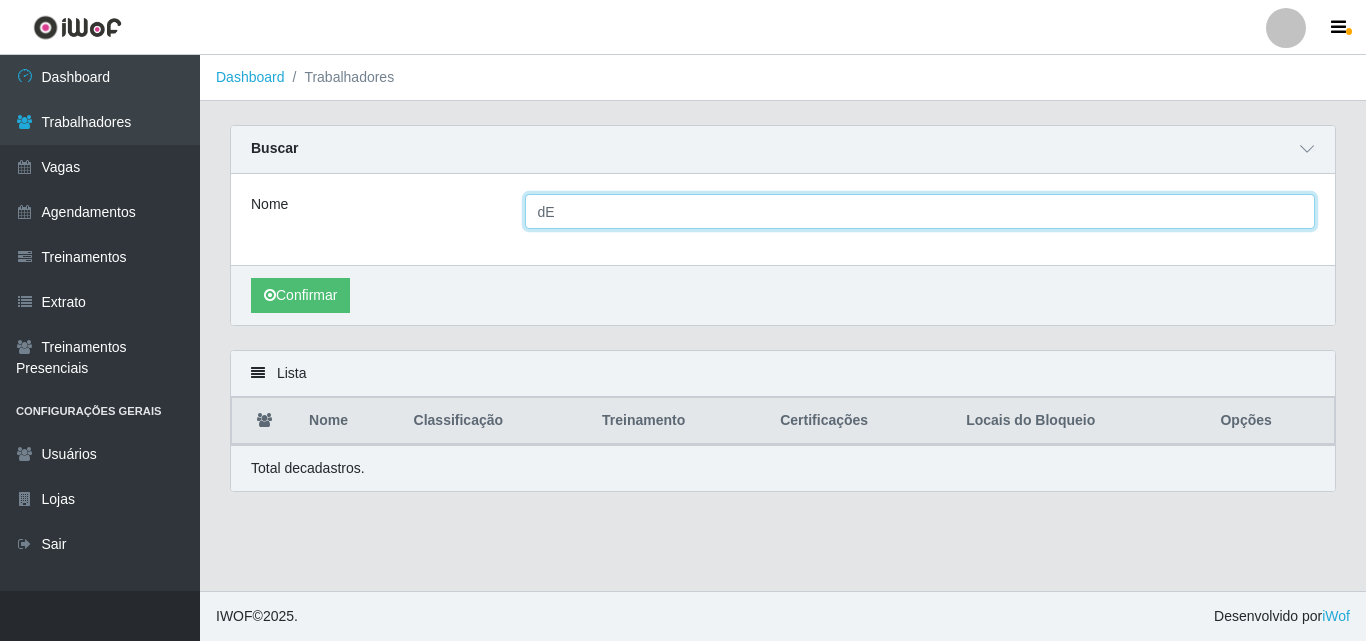 type on "d" 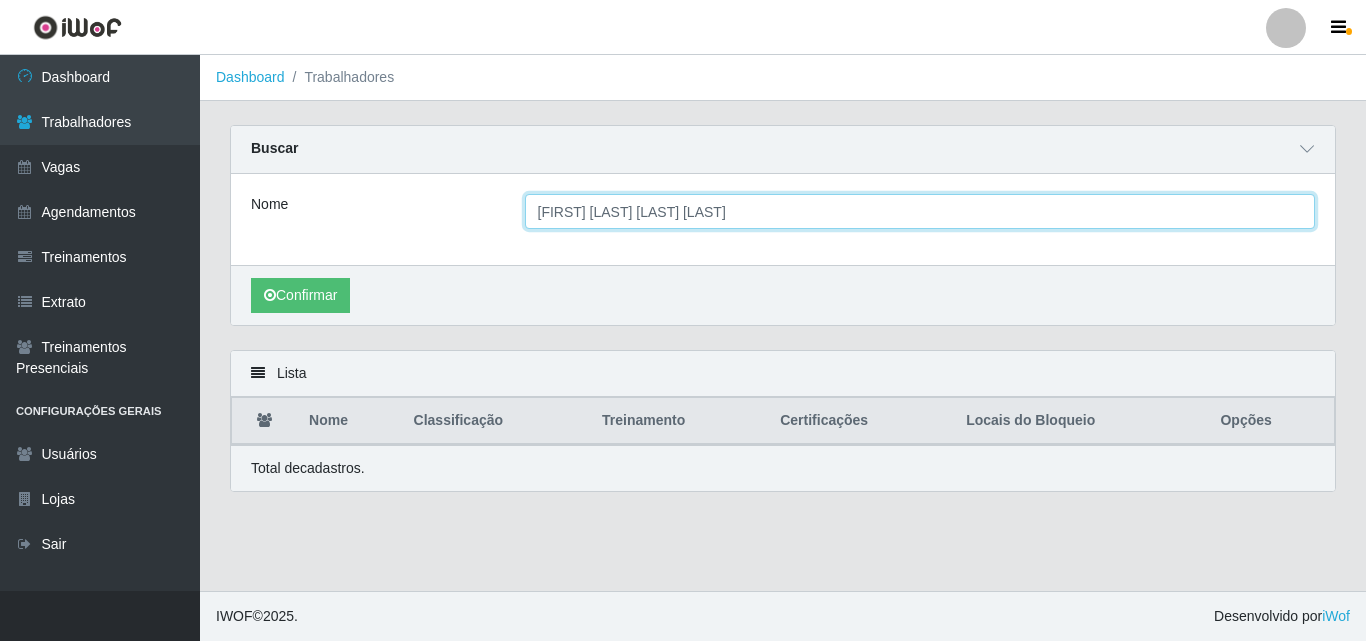 click on "[FIRST] [LAST] [LAST] [LAST]" at bounding box center [920, 211] 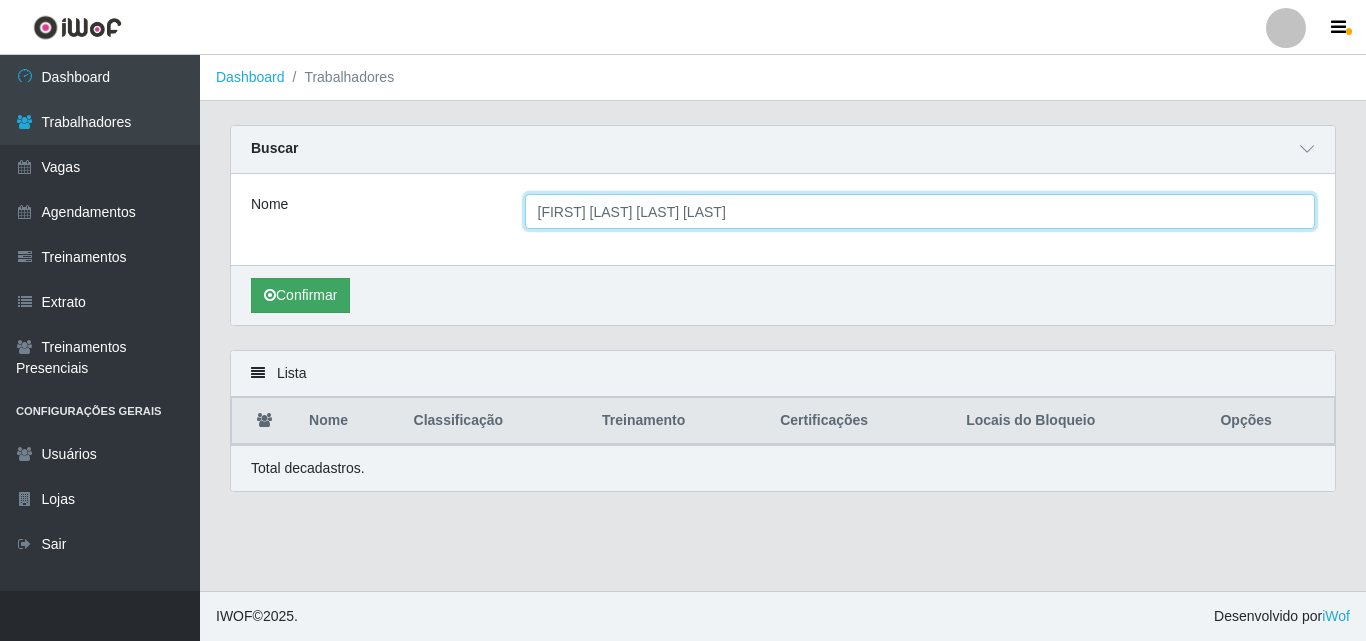 type on "[FIRST] [LAST] [LAST] [LAST]" 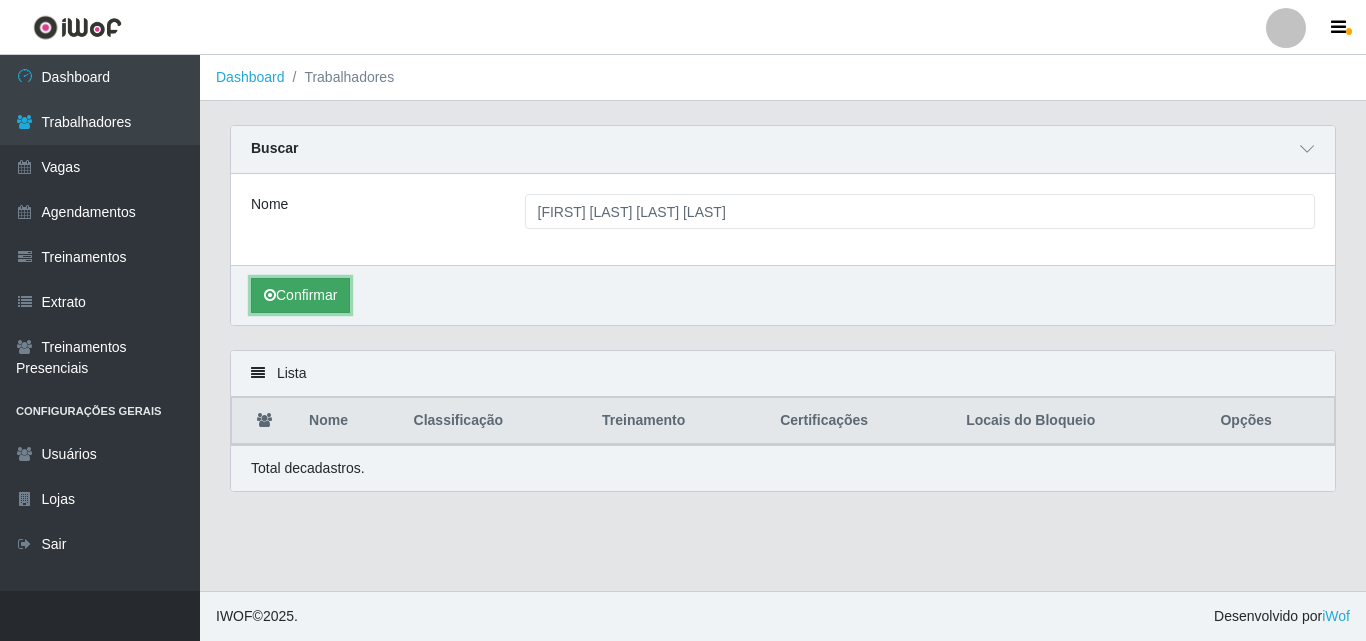 click on "Confirmar" at bounding box center [300, 295] 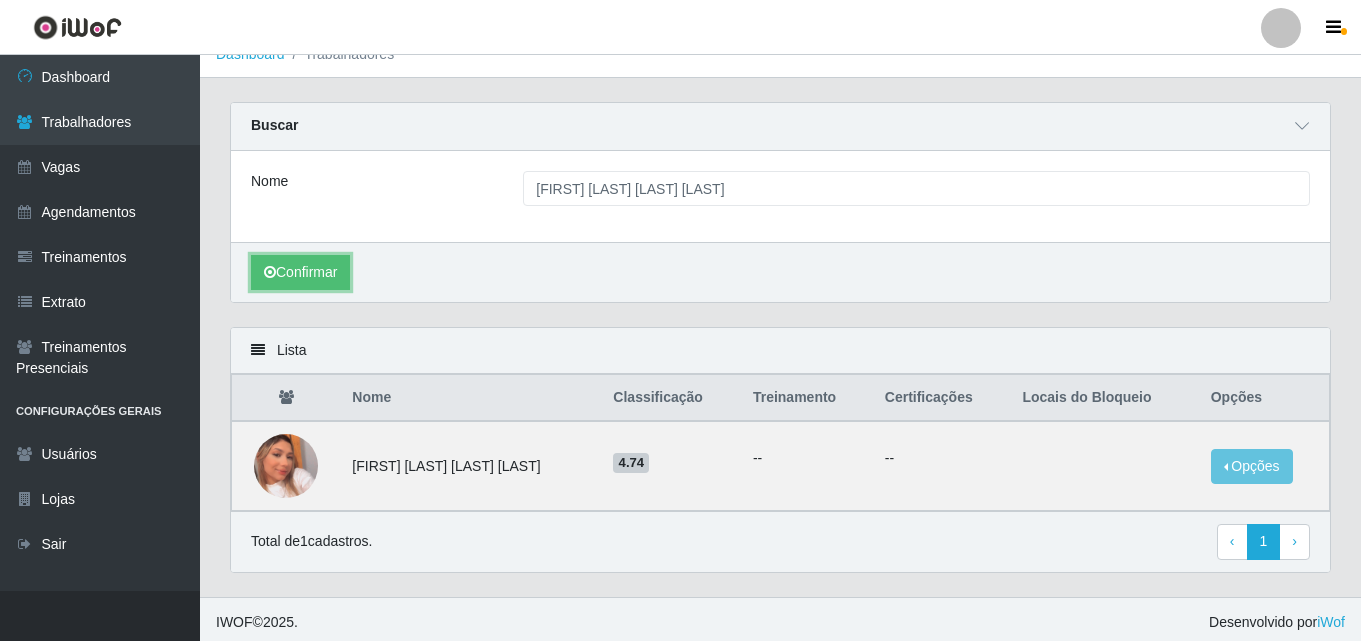 scroll, scrollTop: 30, scrollLeft: 0, axis: vertical 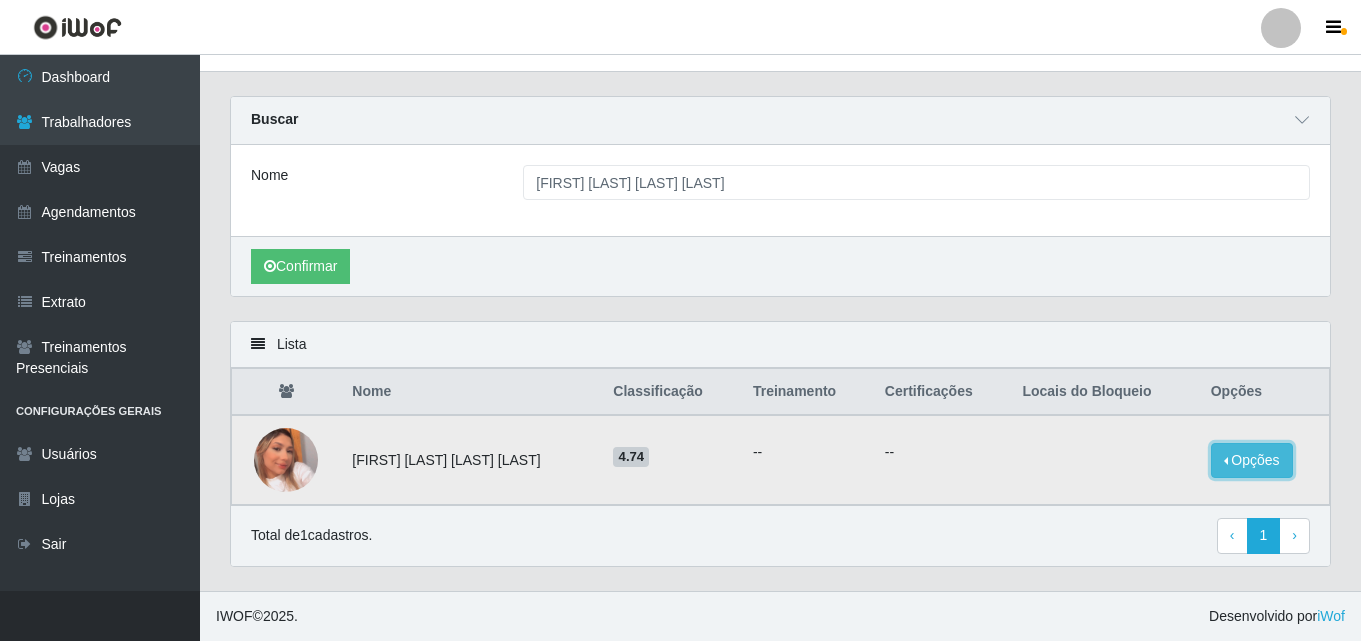 click on "Opções" at bounding box center (1252, 460) 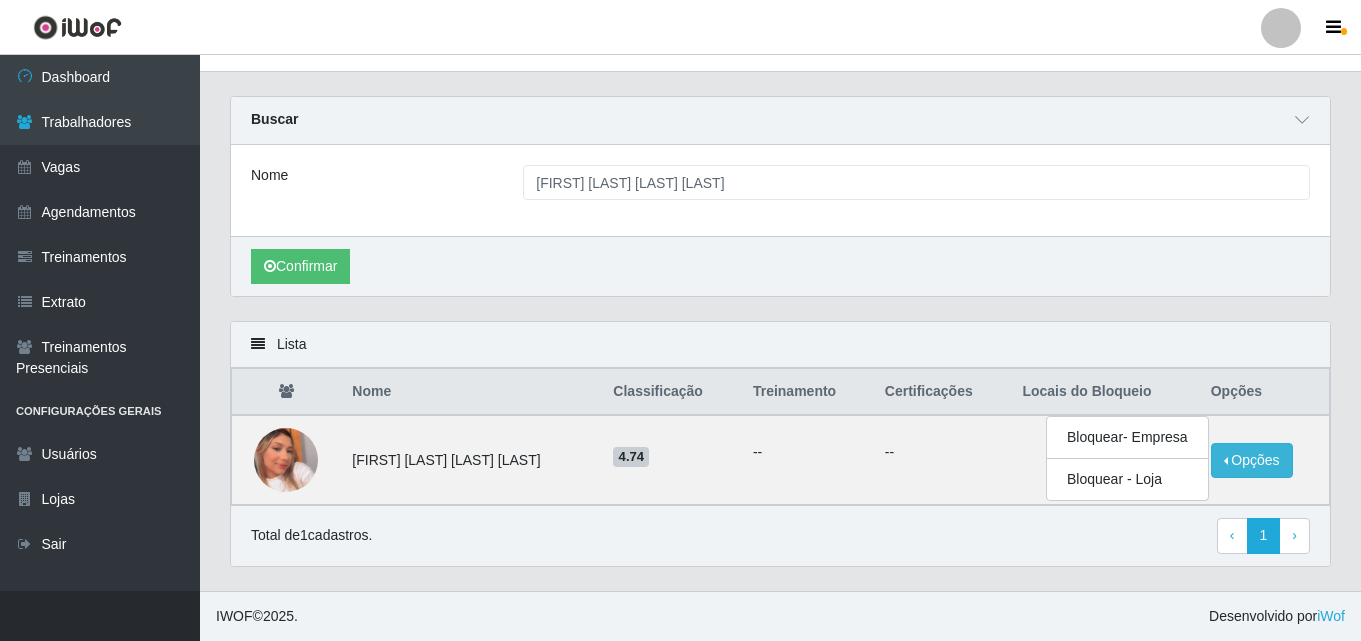 click on "Total de  1  cadastros. ‹ Previous 1 › Next" at bounding box center (780, 536) 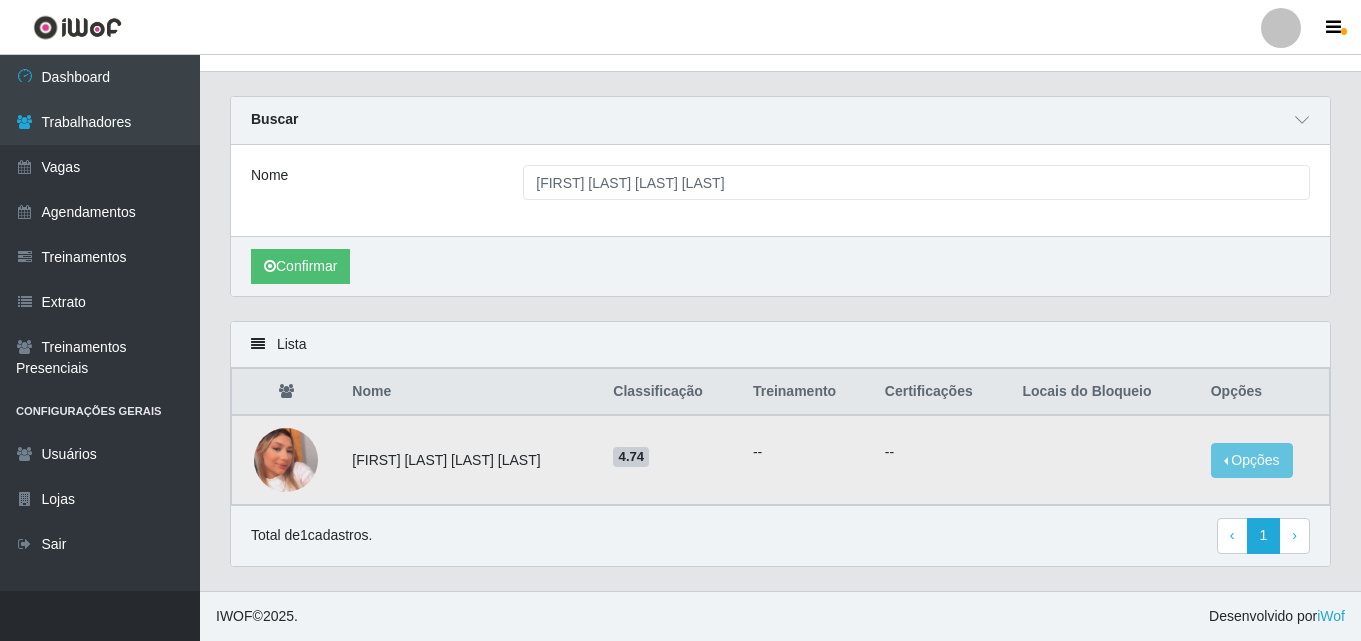 click at bounding box center (286, 460) 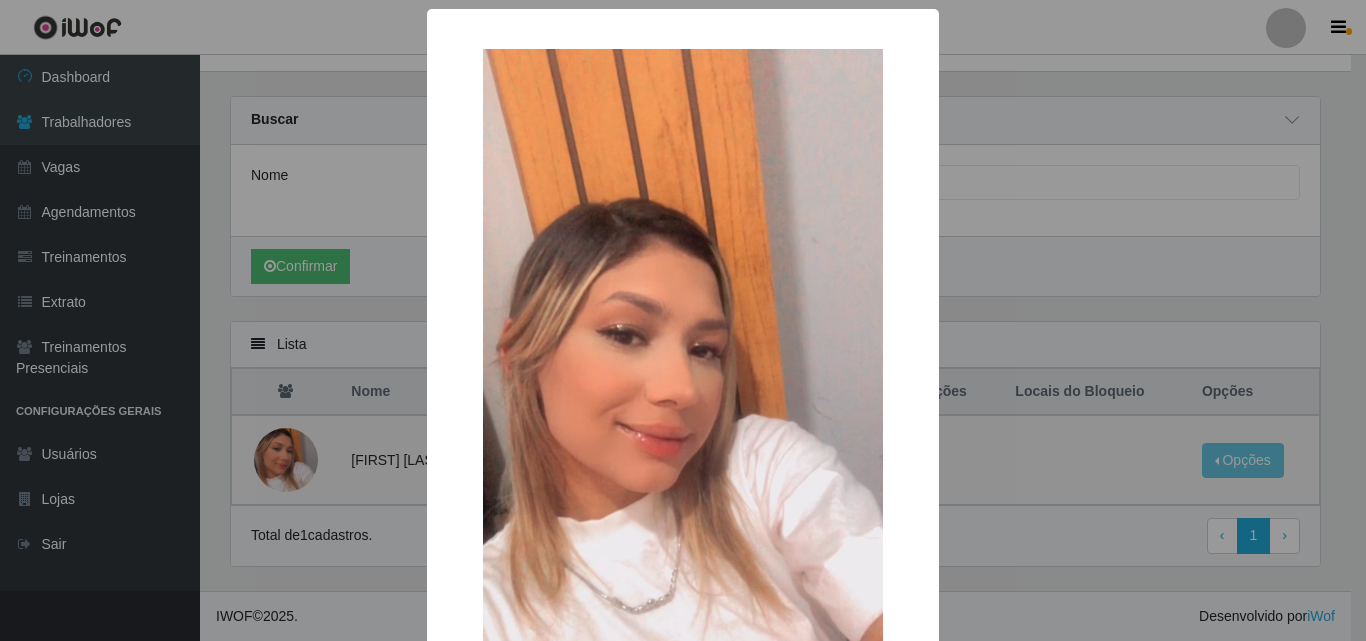 click on "× OK Cancel" at bounding box center [683, 320] 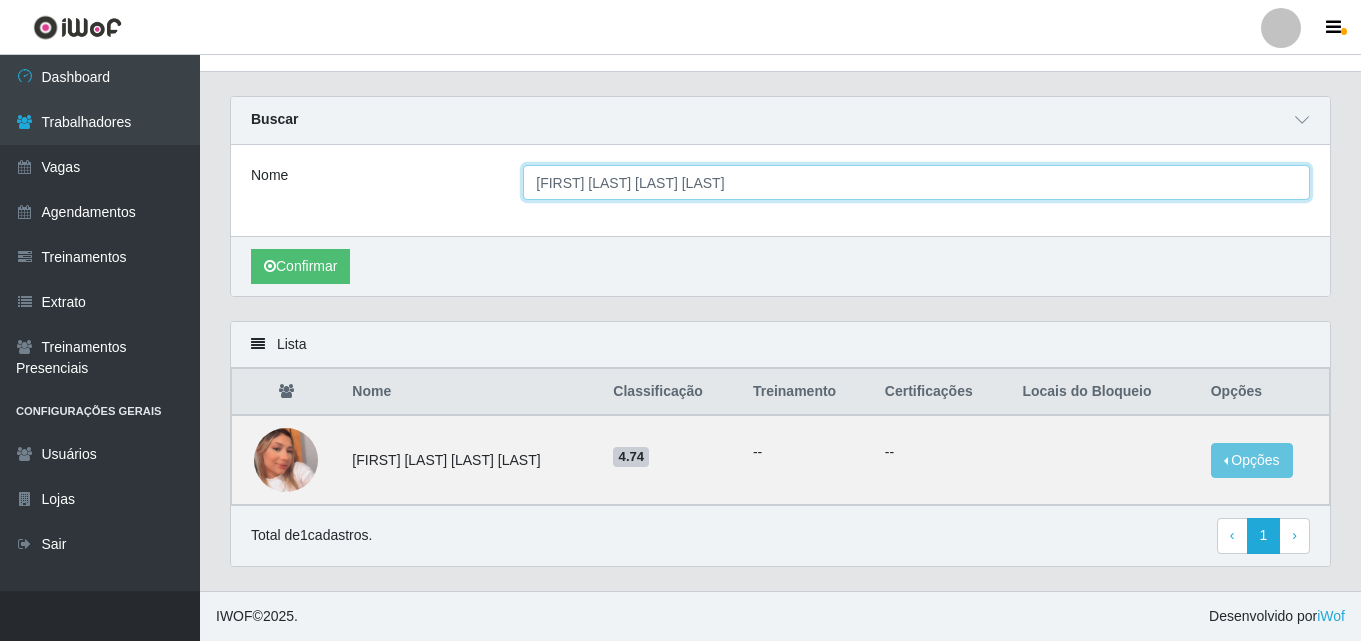 drag, startPoint x: 715, startPoint y: 187, endPoint x: 290, endPoint y: 145, distance: 427.07025 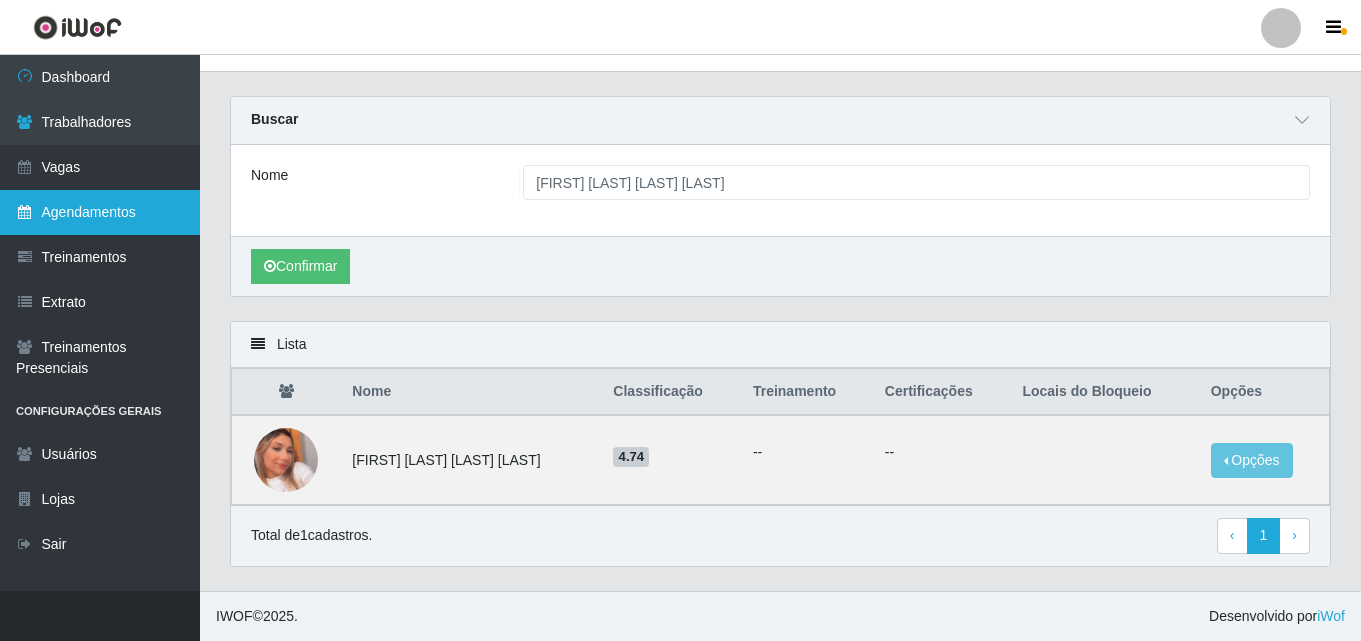 click on "Agendamentos" at bounding box center [100, 212] 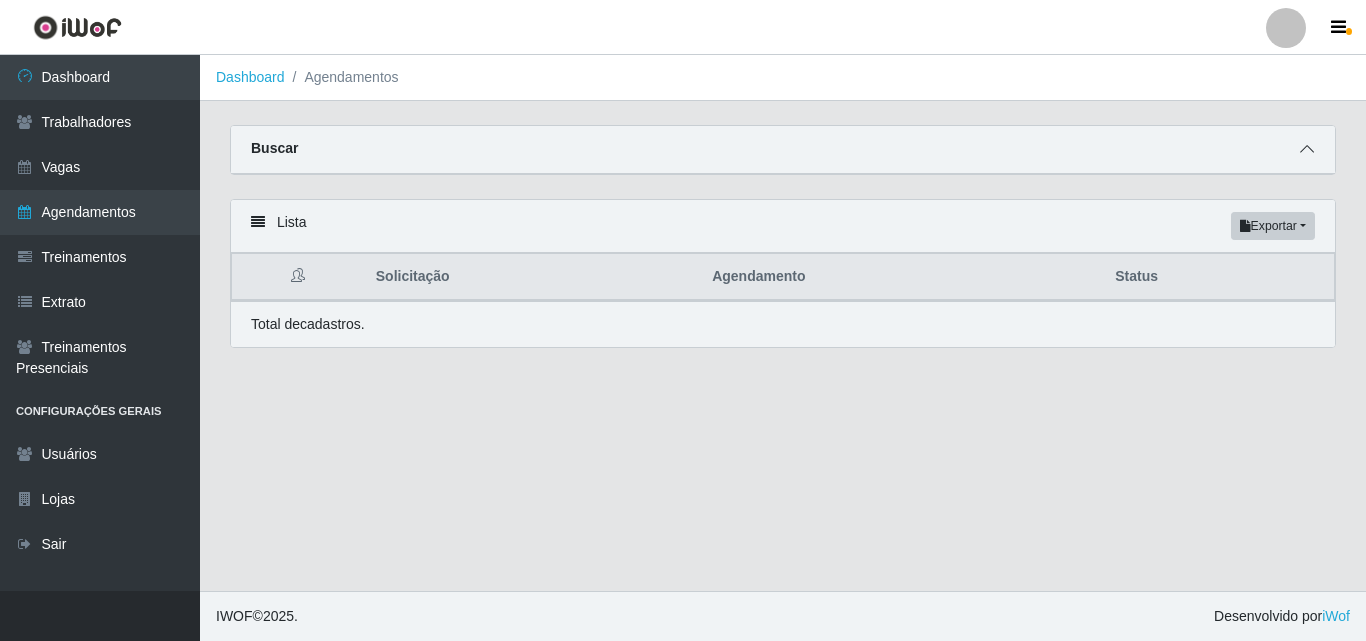 click at bounding box center (1307, 149) 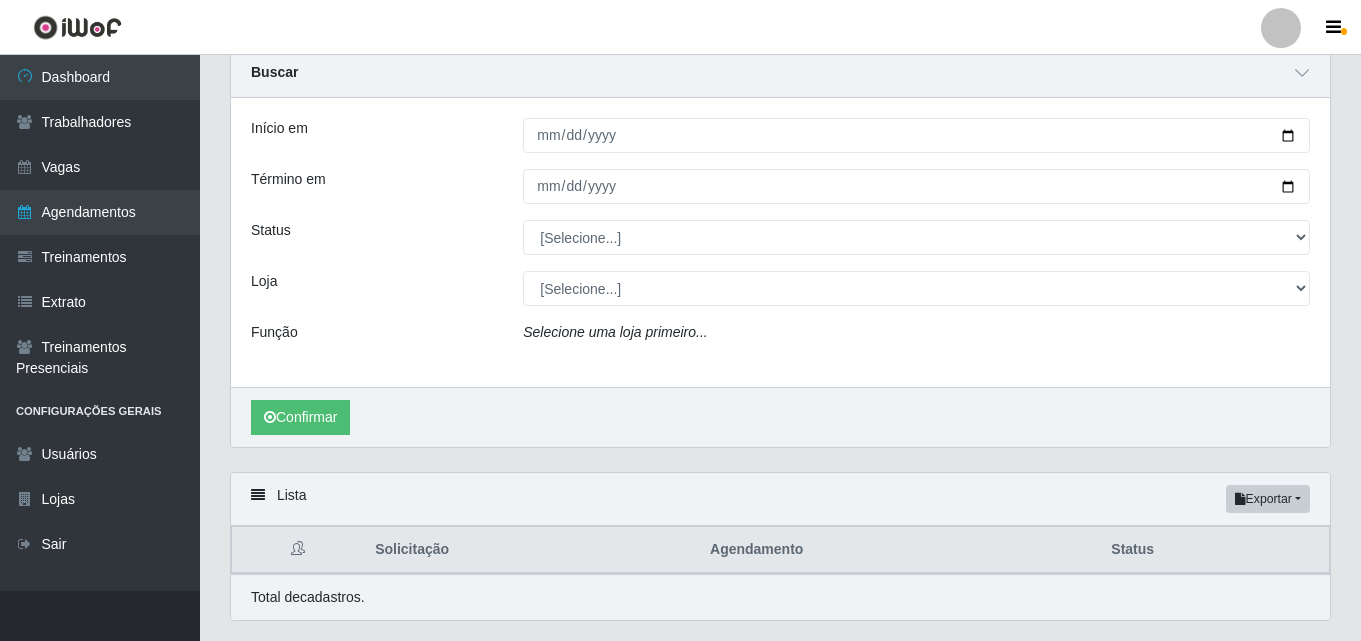 scroll, scrollTop: 31, scrollLeft: 0, axis: vertical 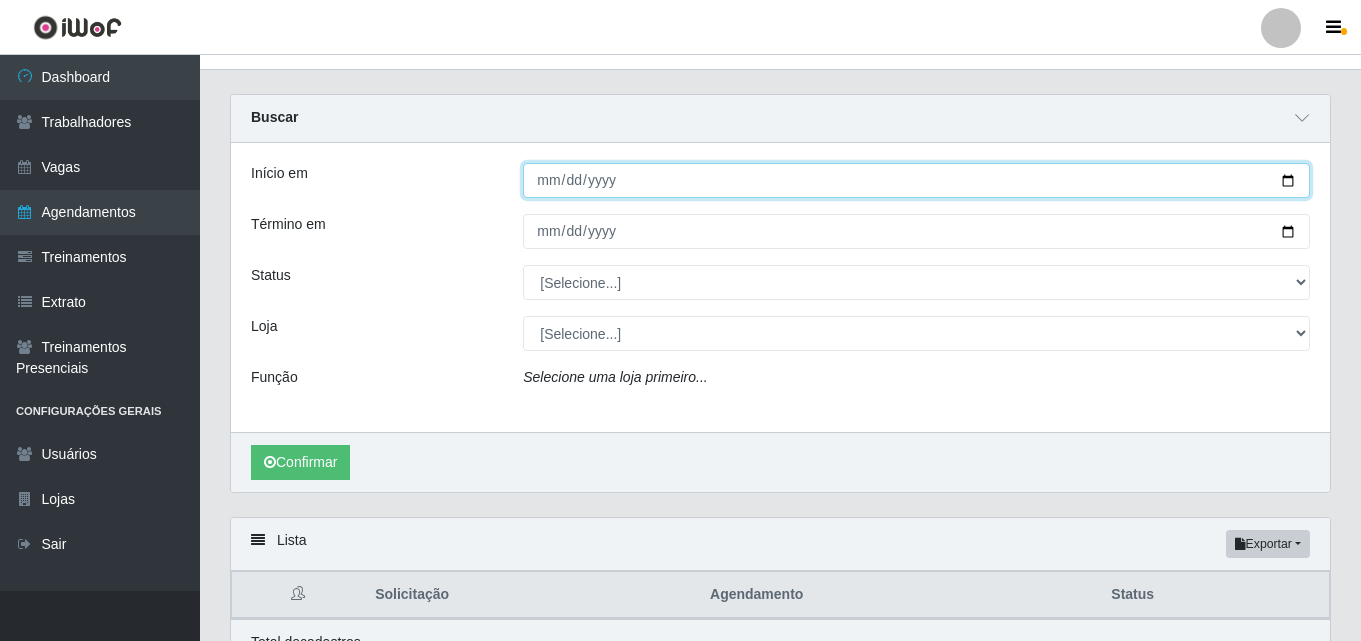 click on "Início em" at bounding box center (916, 180) 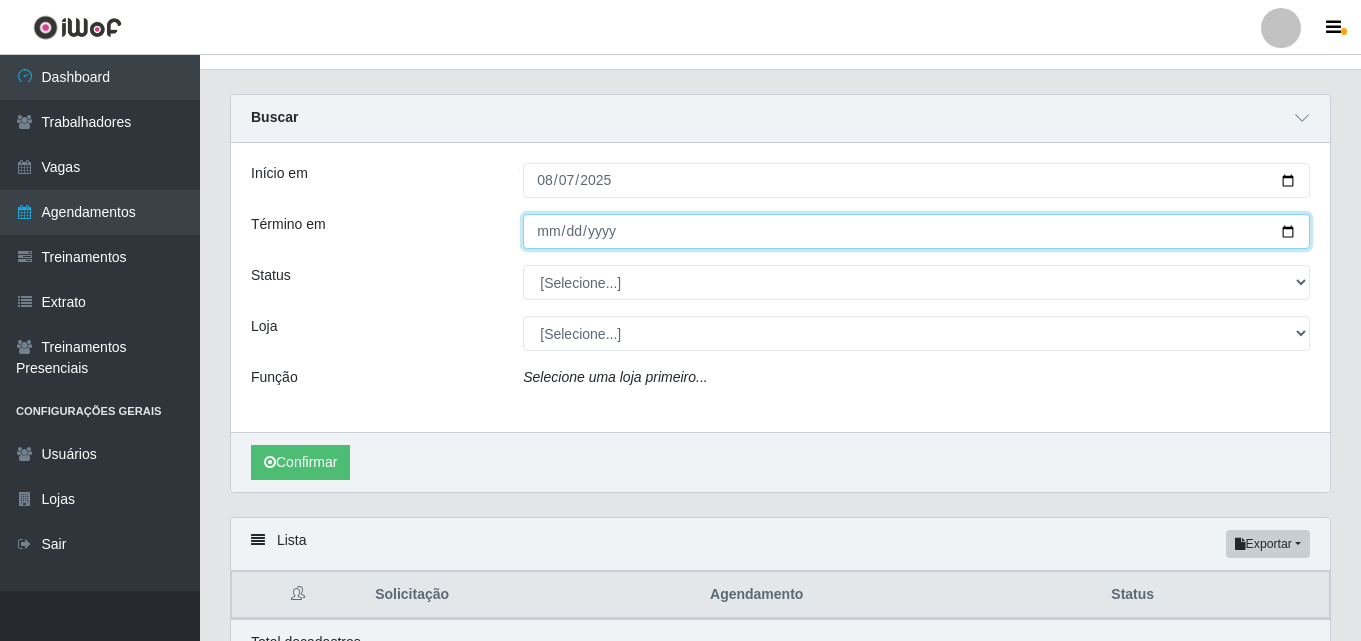 click on "Término em" at bounding box center [916, 231] 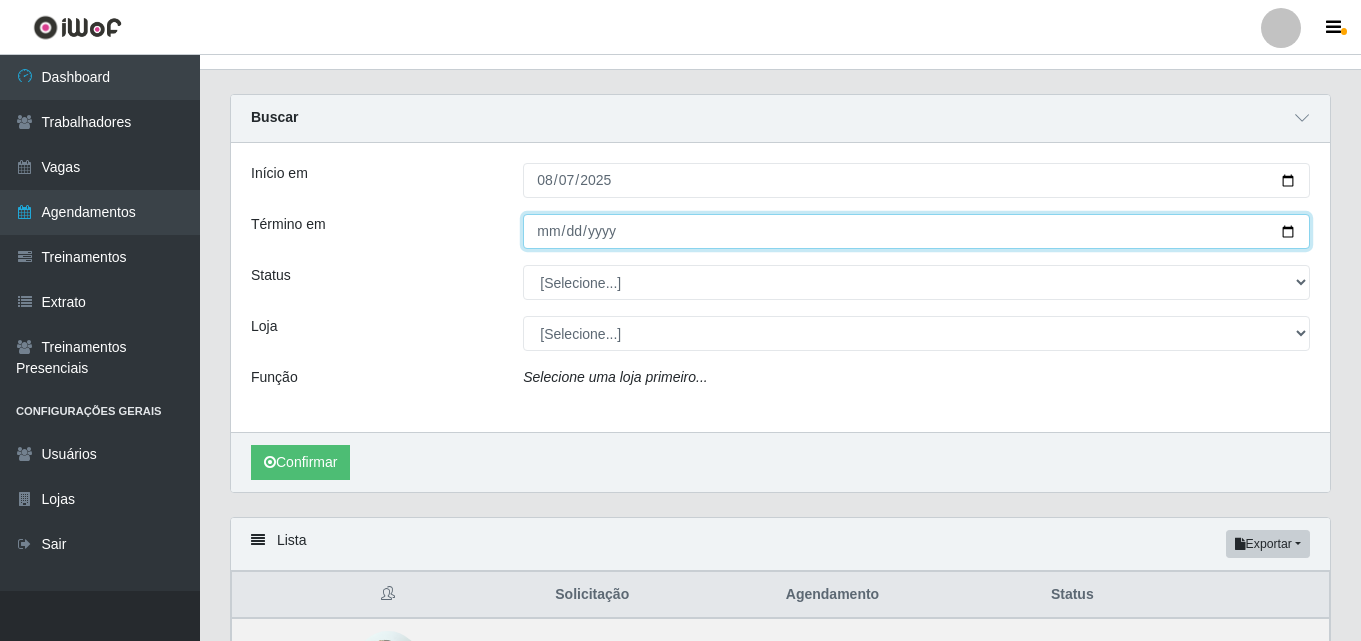 type on "[DATE]" 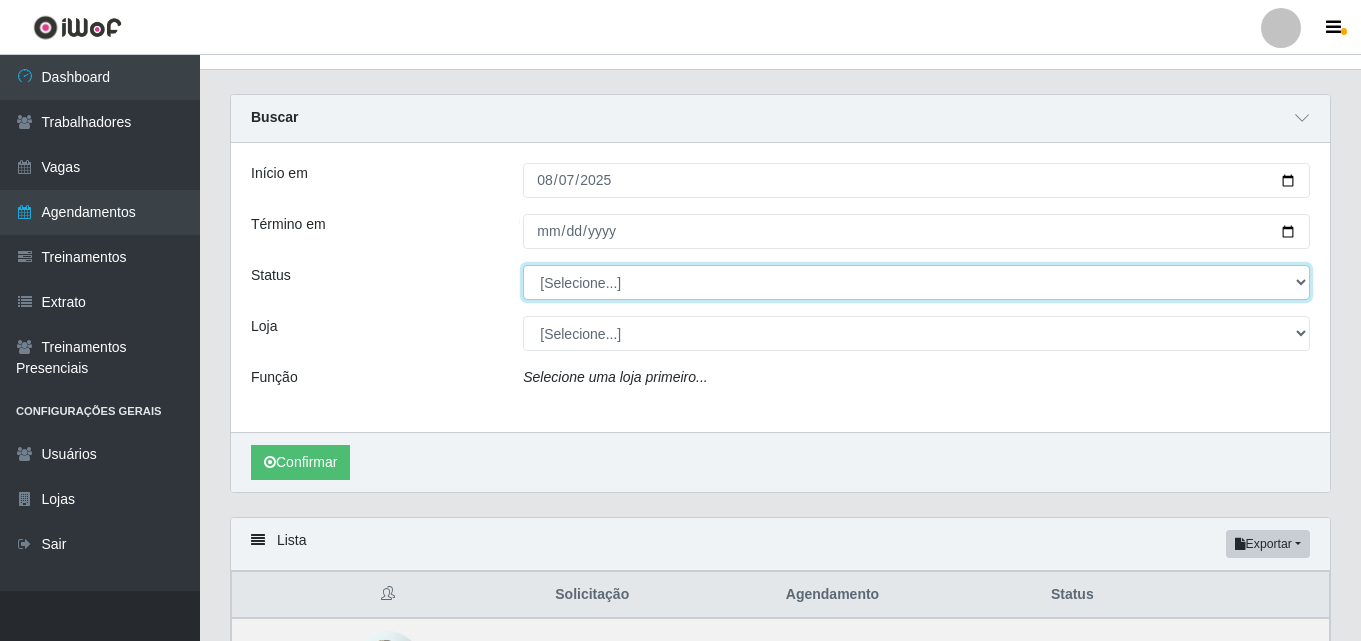 click on "[Selecione...] AGENDADO AGUARDANDO LIBERAR EM ANDAMENTO EM REVISÃO FINALIZADO CANCELADO FALTA" at bounding box center [916, 282] 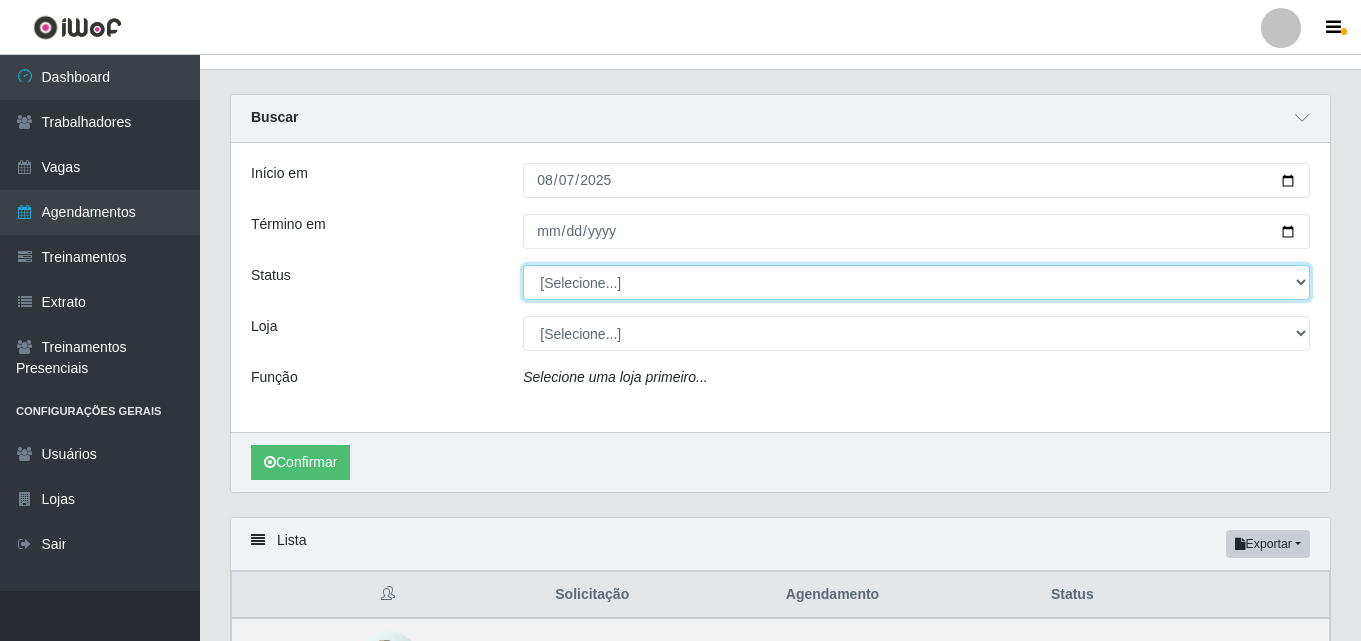 select on "AGENDADO" 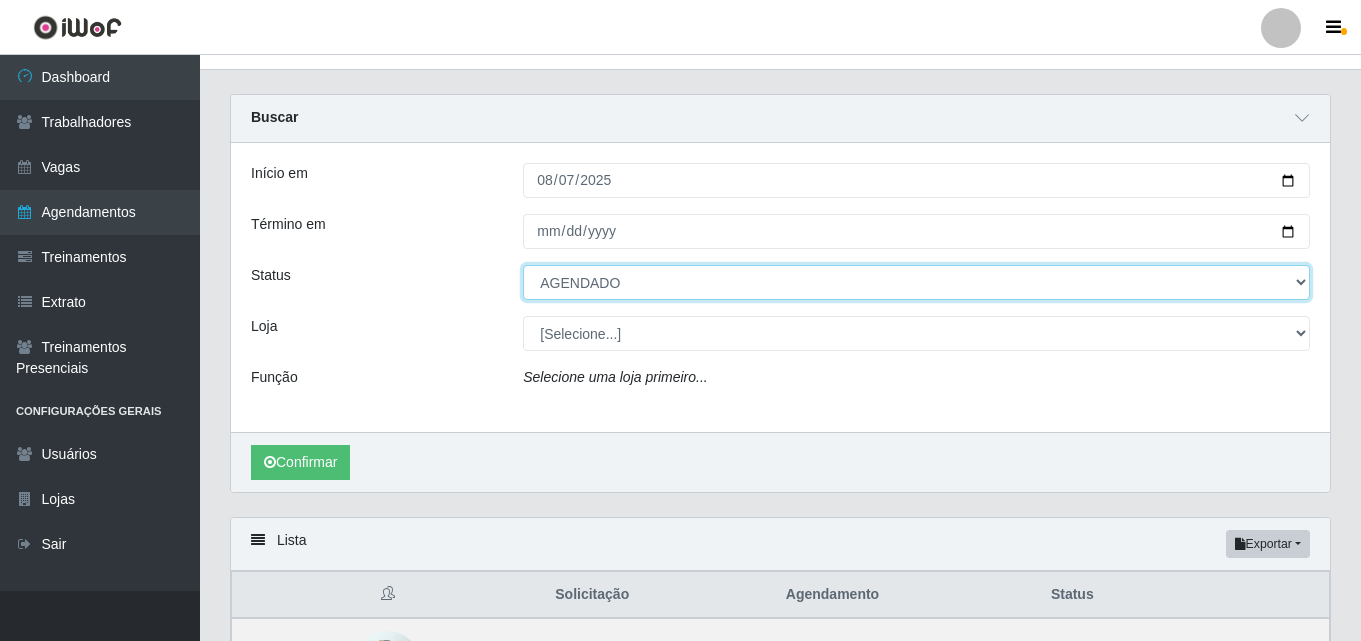 click on "[Selecione...] AGENDADO AGUARDANDO LIBERAR EM ANDAMENTO EM REVISÃO FINALIZADO CANCELADO FALTA" at bounding box center (916, 282) 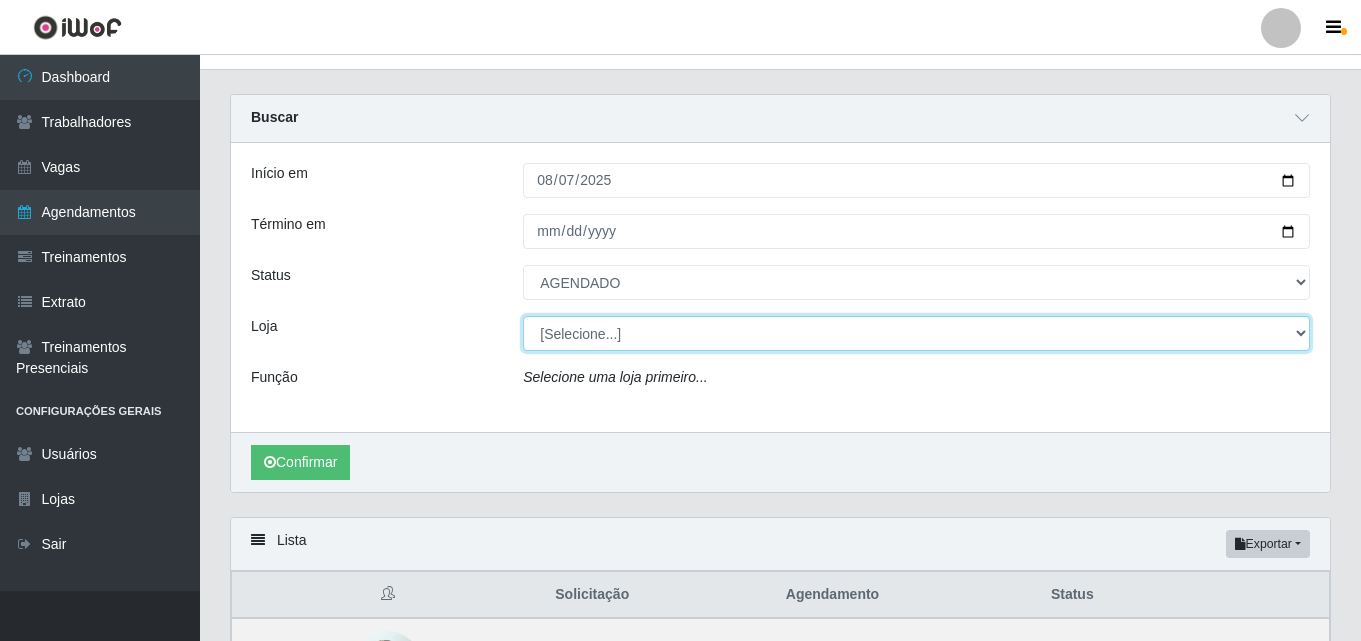 click on "[Selecione...] Ideal - Centenário Ideal - Conceição Ideal - Prata" at bounding box center [916, 333] 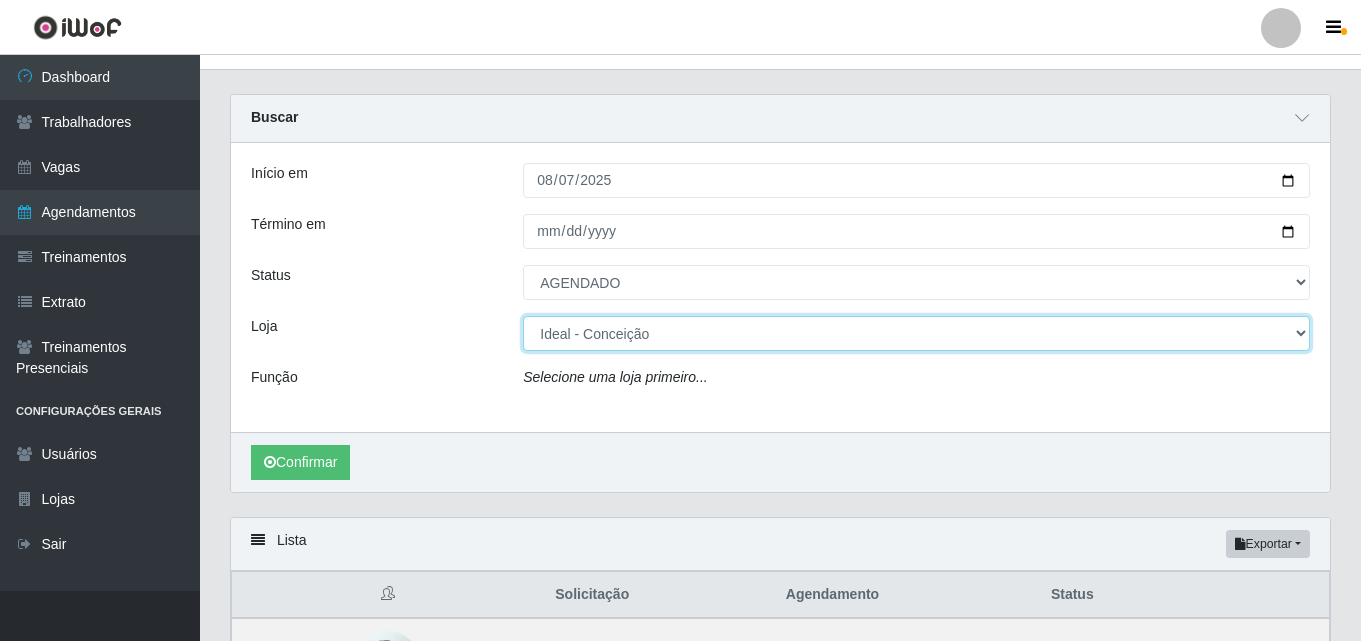 click on "[Selecione...] Ideal - Centenário Ideal - Conceição Ideal - Prata" at bounding box center (916, 333) 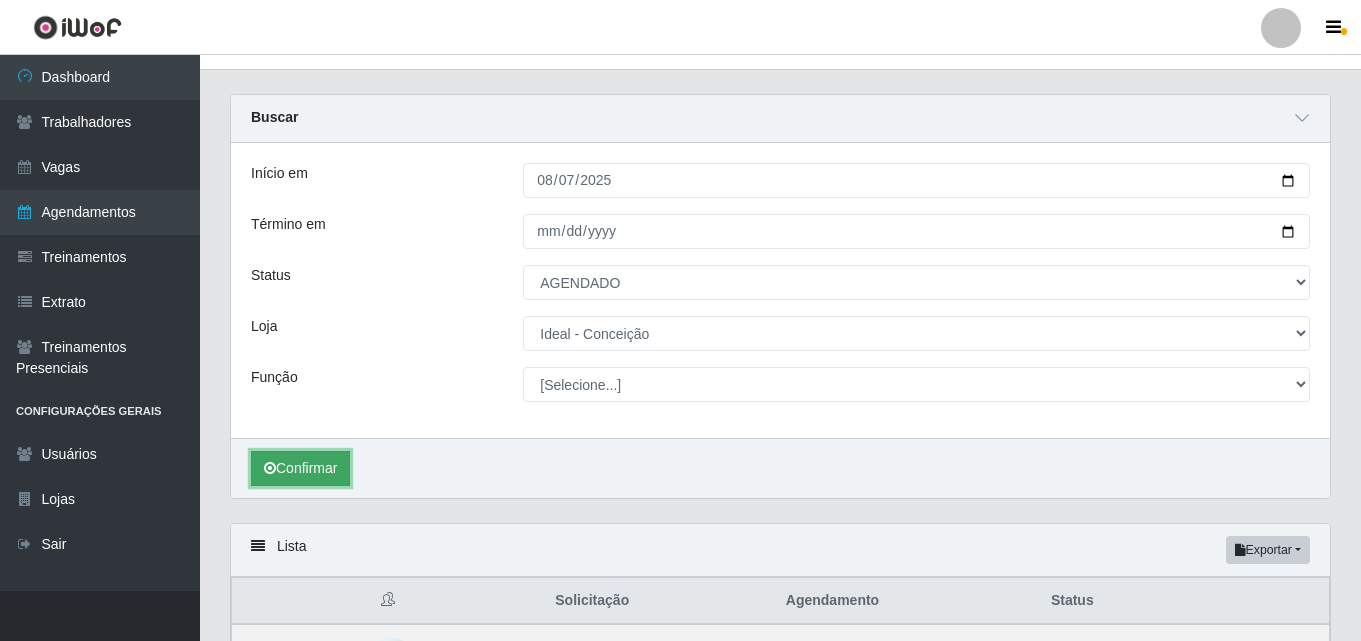 click on "Confirmar" at bounding box center (300, 468) 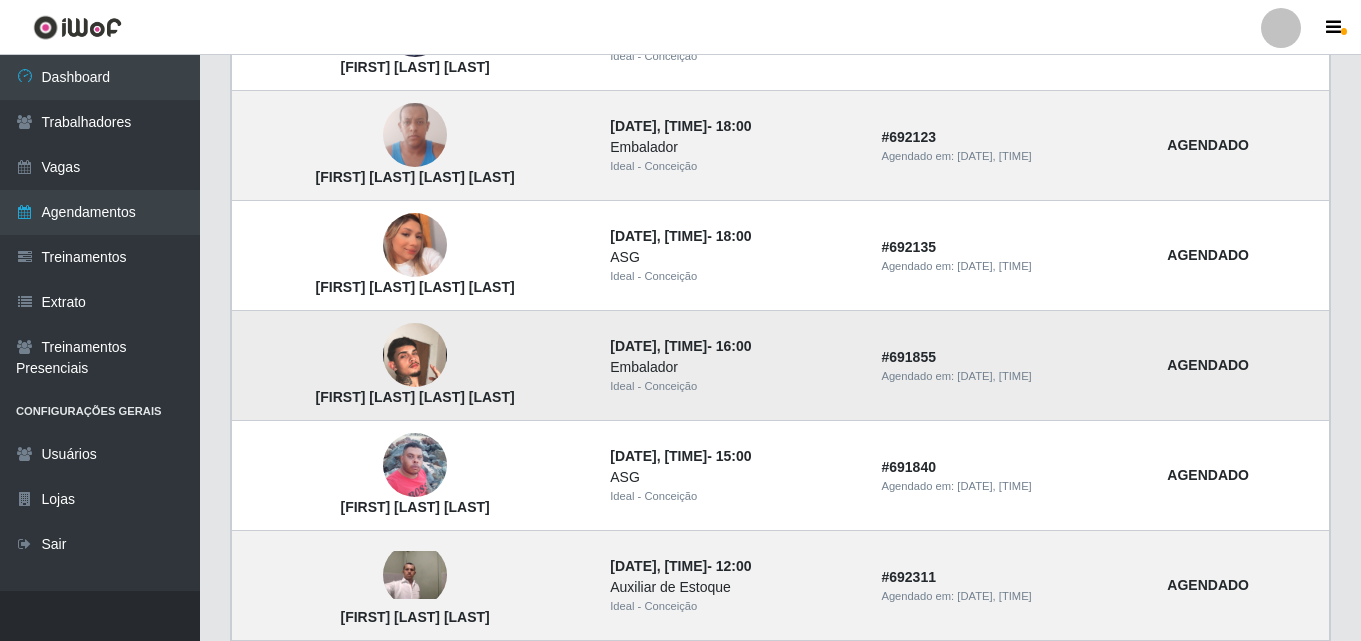 scroll, scrollTop: 1037, scrollLeft: 0, axis: vertical 